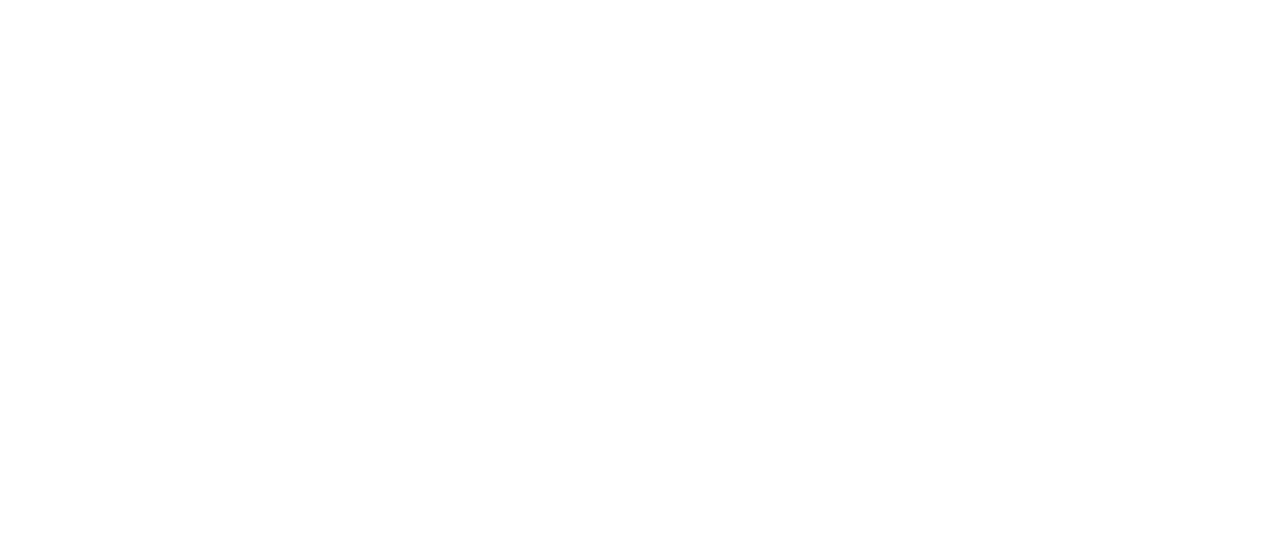 scroll, scrollTop: 0, scrollLeft: 0, axis: both 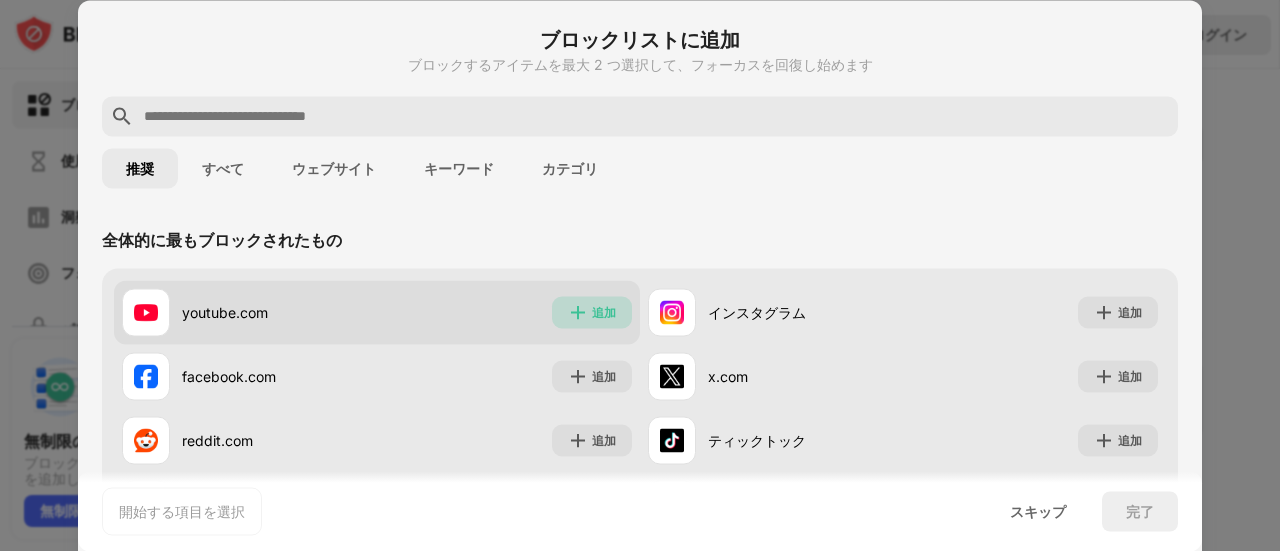 click on "追加" at bounding box center [592, 312] 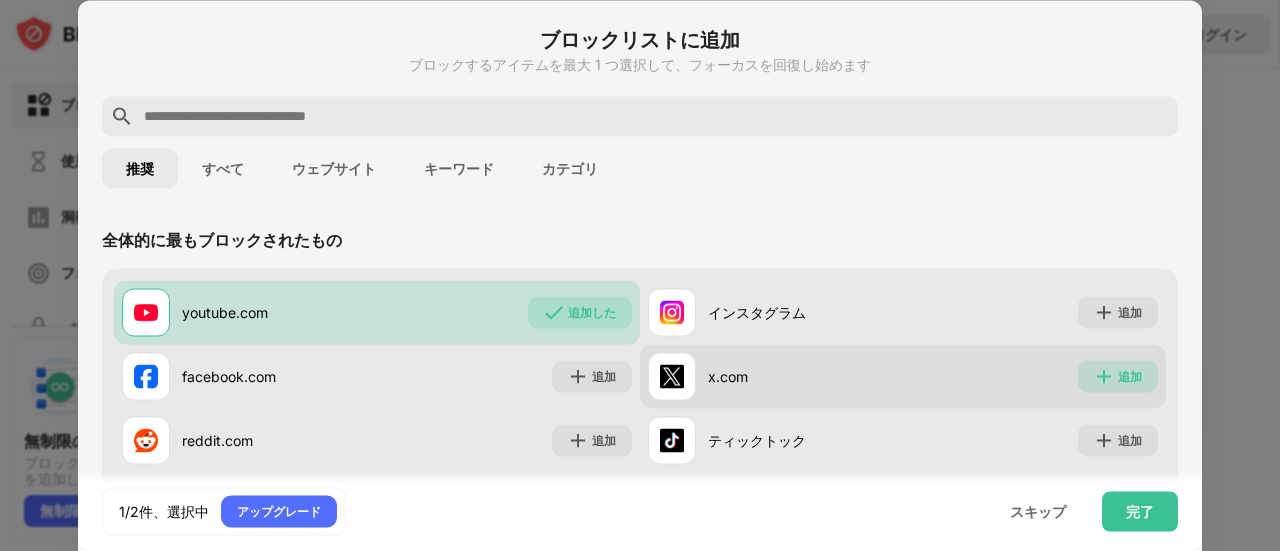 click at bounding box center (1104, 376) 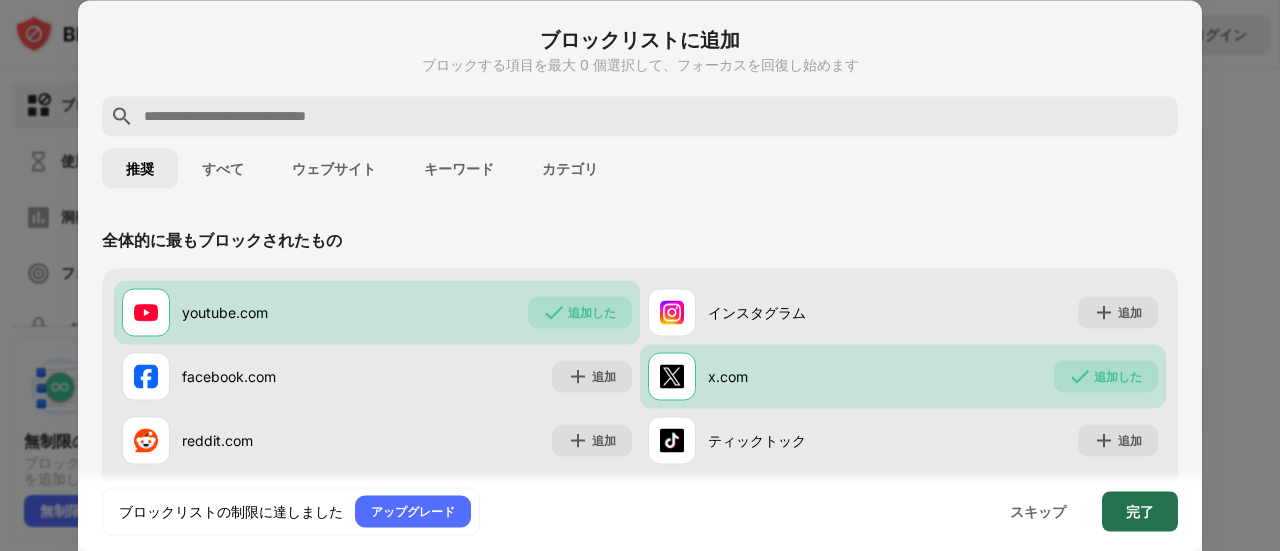 click on "完了" at bounding box center (1140, 511) 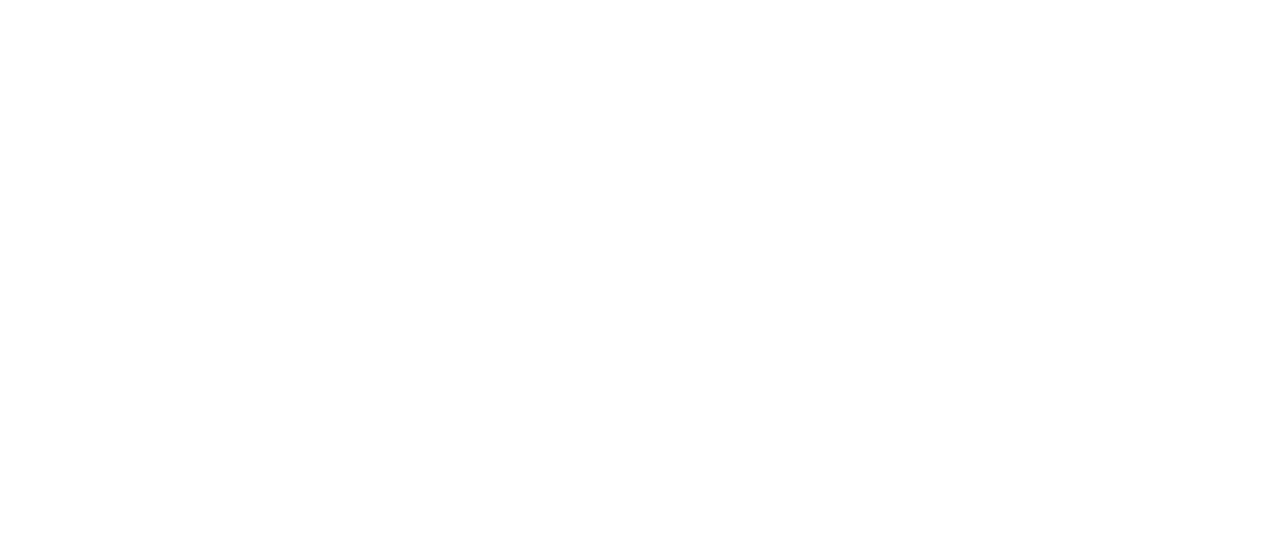 scroll, scrollTop: 0, scrollLeft: 0, axis: both 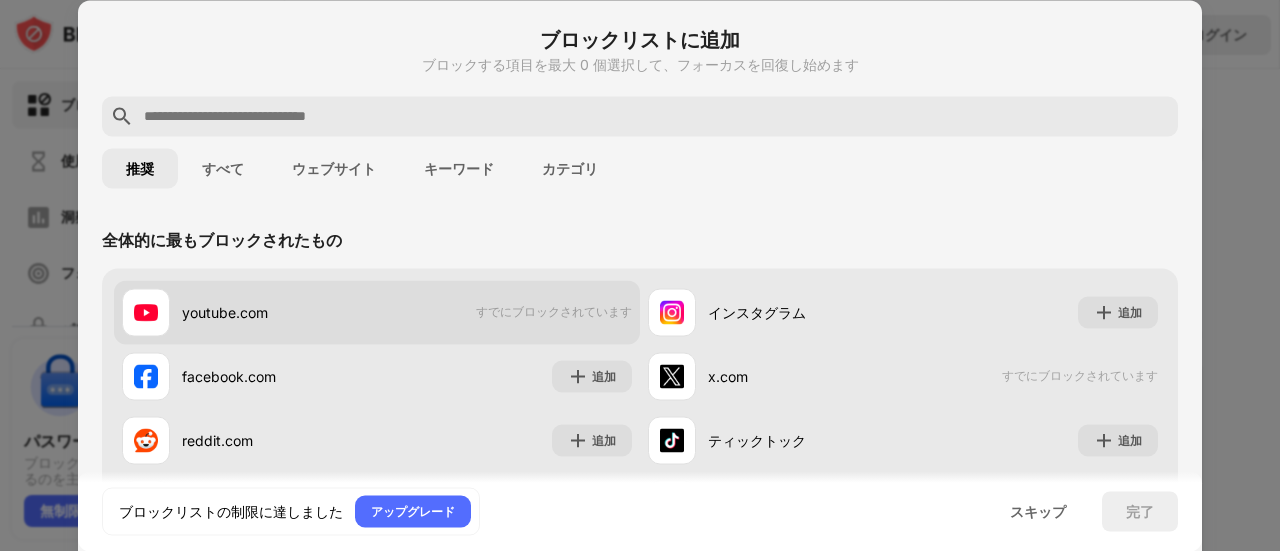 click on "youtube.com すでにブロックされています" at bounding box center (377, 312) 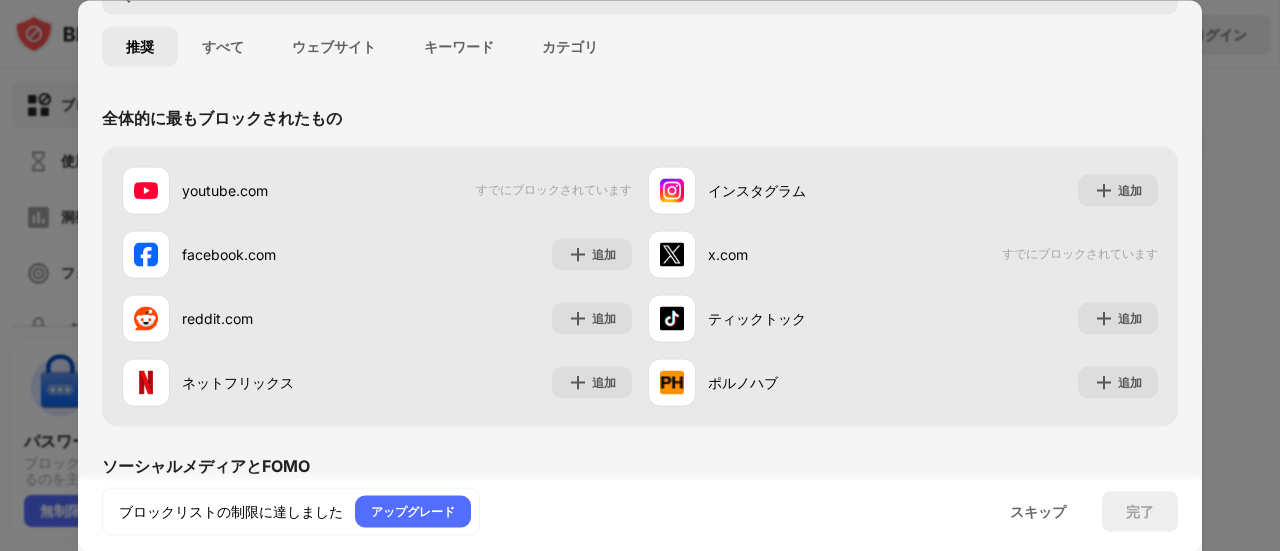 scroll, scrollTop: 95, scrollLeft: 0, axis: vertical 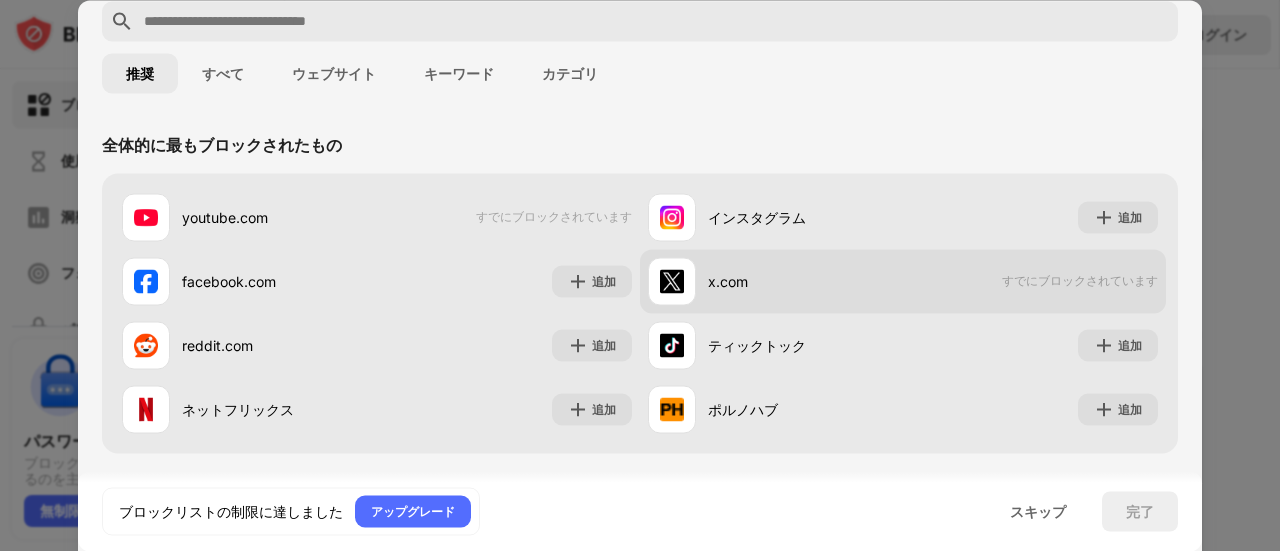 click on "すでにブロックされています" at bounding box center (1080, 280) 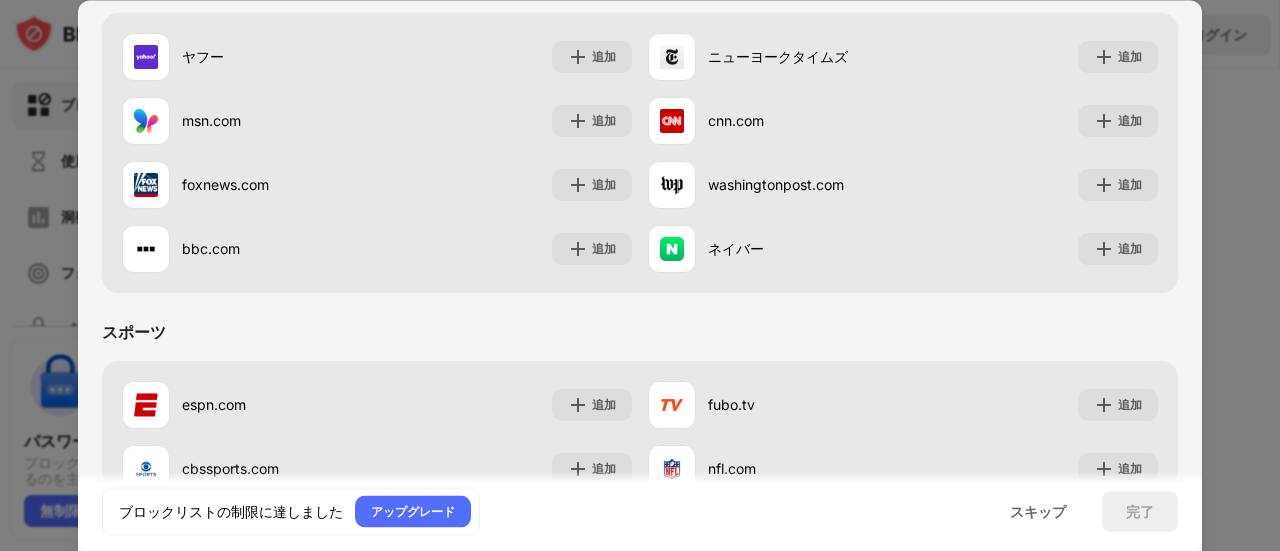 scroll, scrollTop: 1315, scrollLeft: 0, axis: vertical 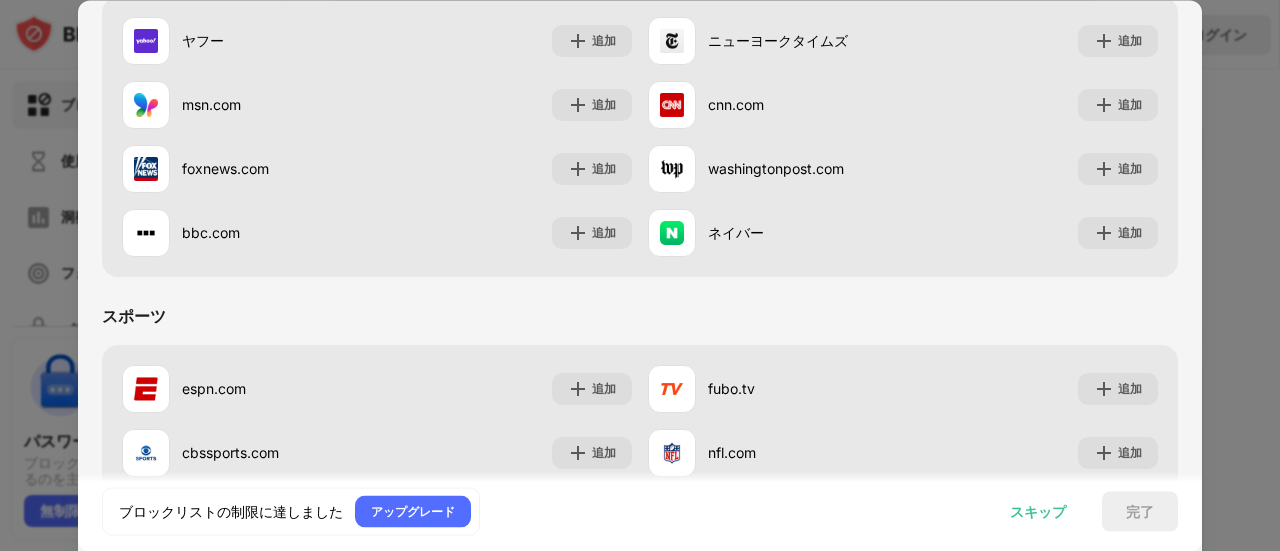 click on "スキップ" at bounding box center (1038, 510) 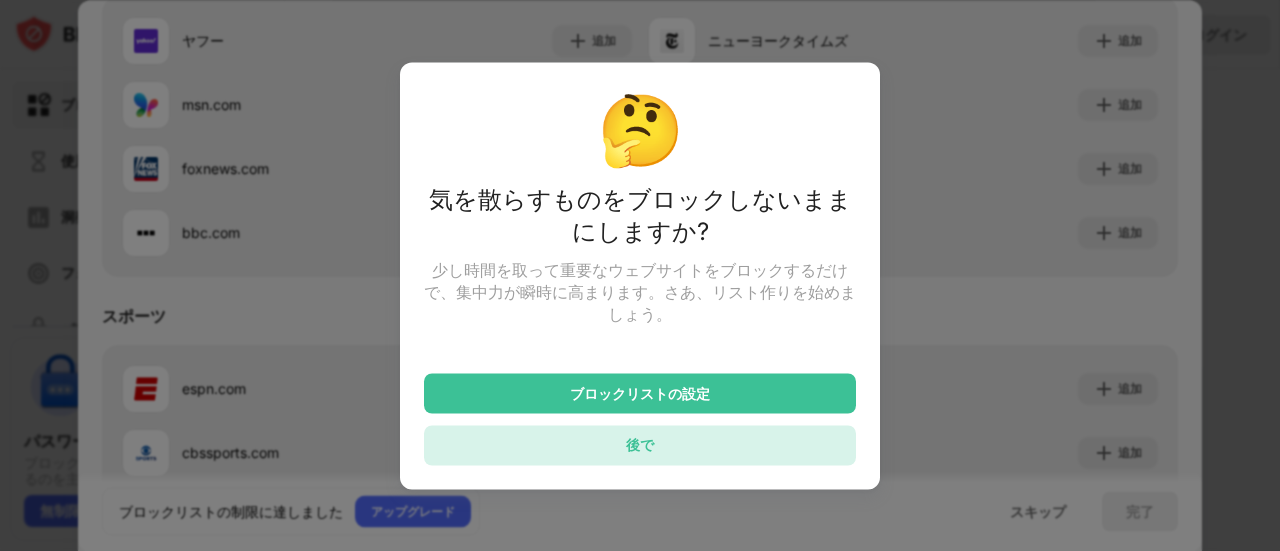 click on "後で" at bounding box center (640, 445) 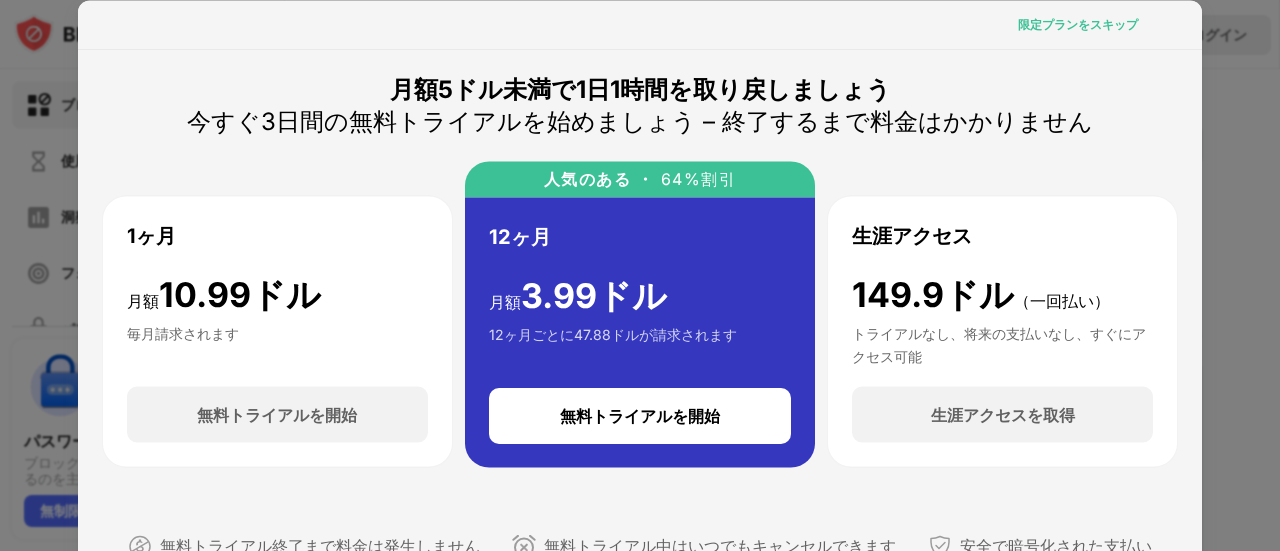 click on "限定プランをスキップ" at bounding box center (1078, 23) 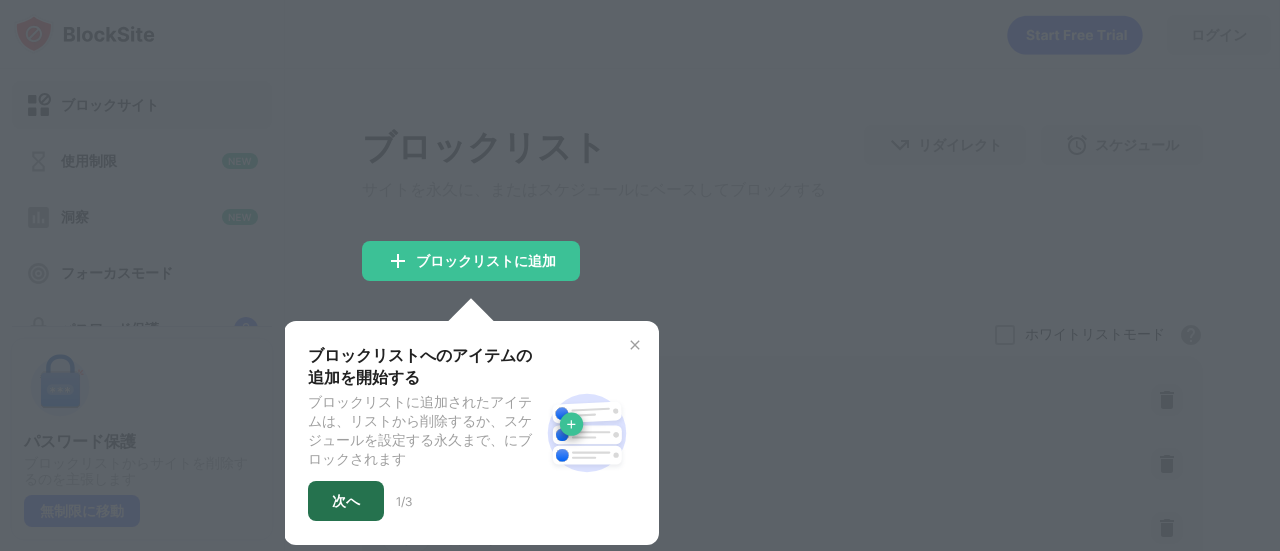 click on "次へ" at bounding box center [346, 501] 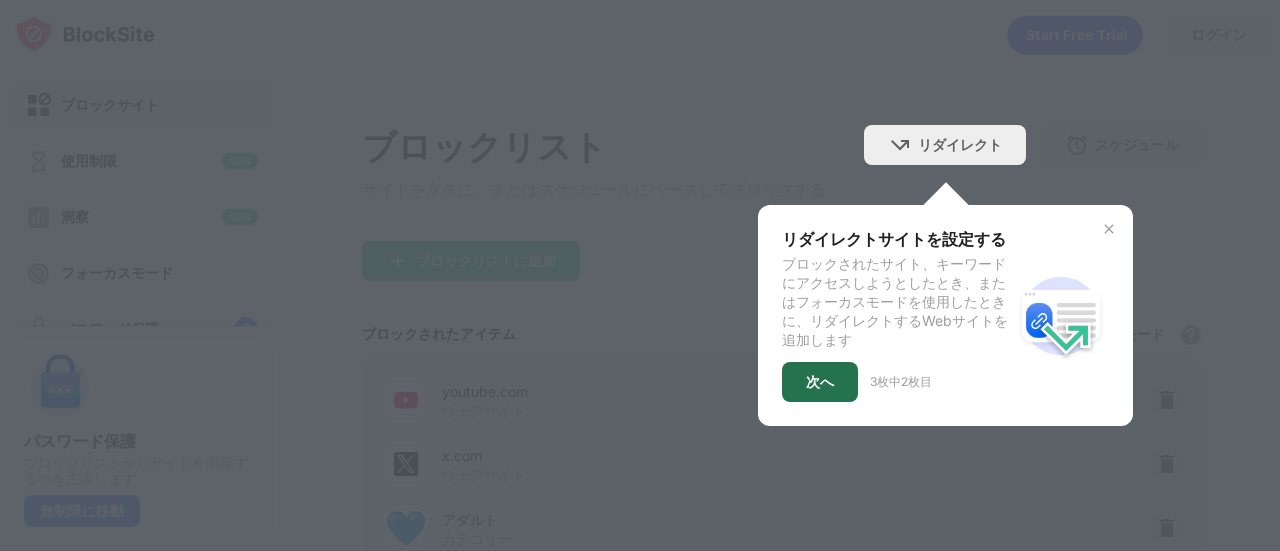 click on "次へ" at bounding box center [820, 382] 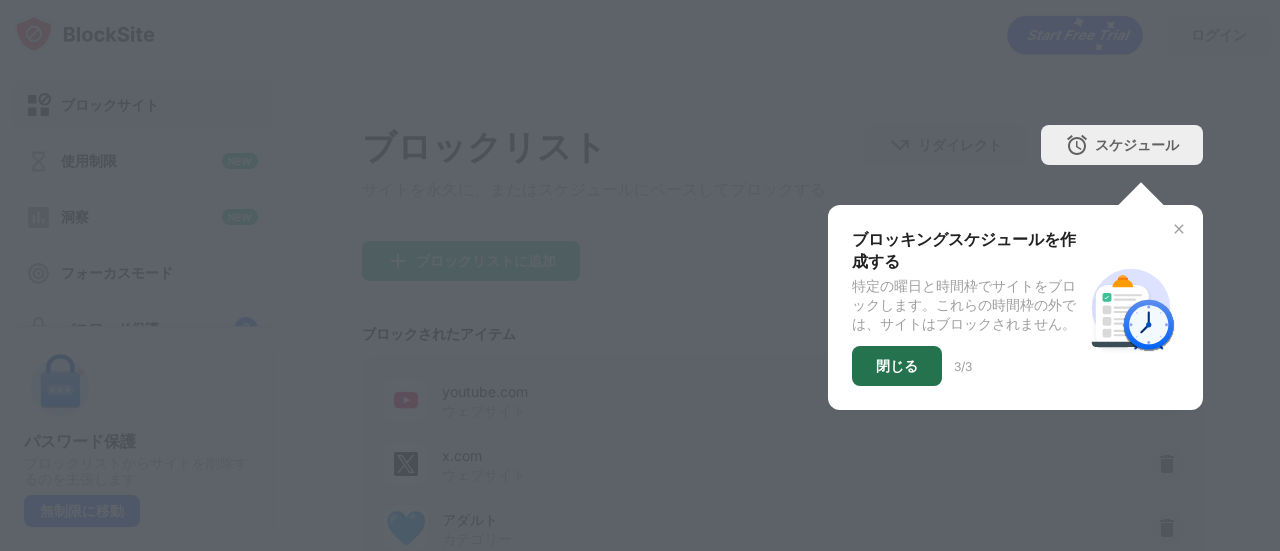 click on "閉じる" at bounding box center [897, 365] 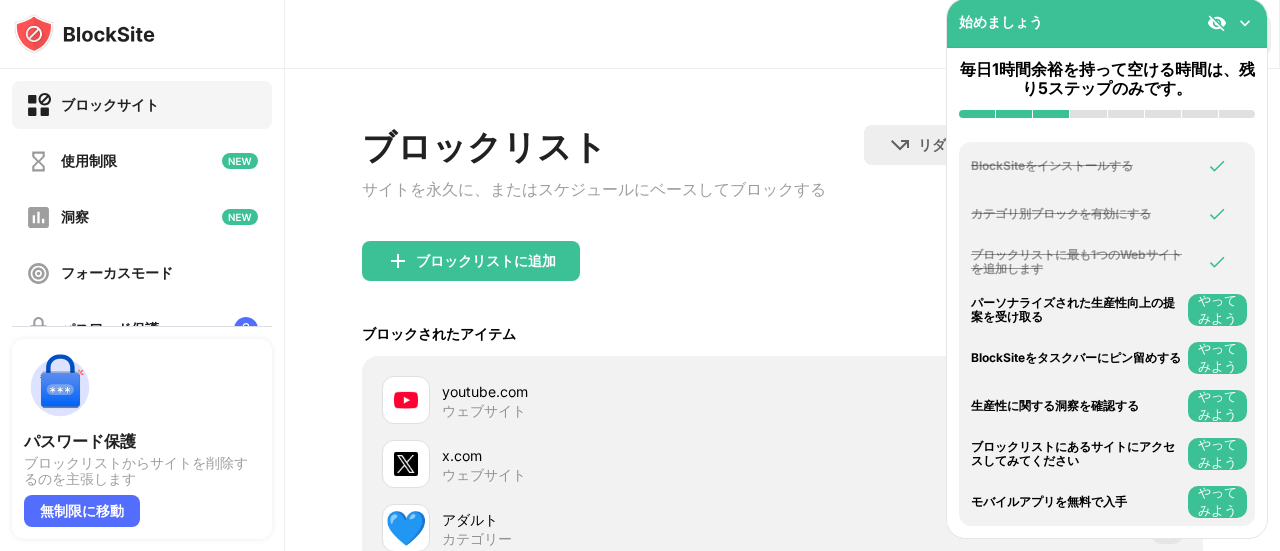 click on "youtube.com" at bounding box center (612, 391) 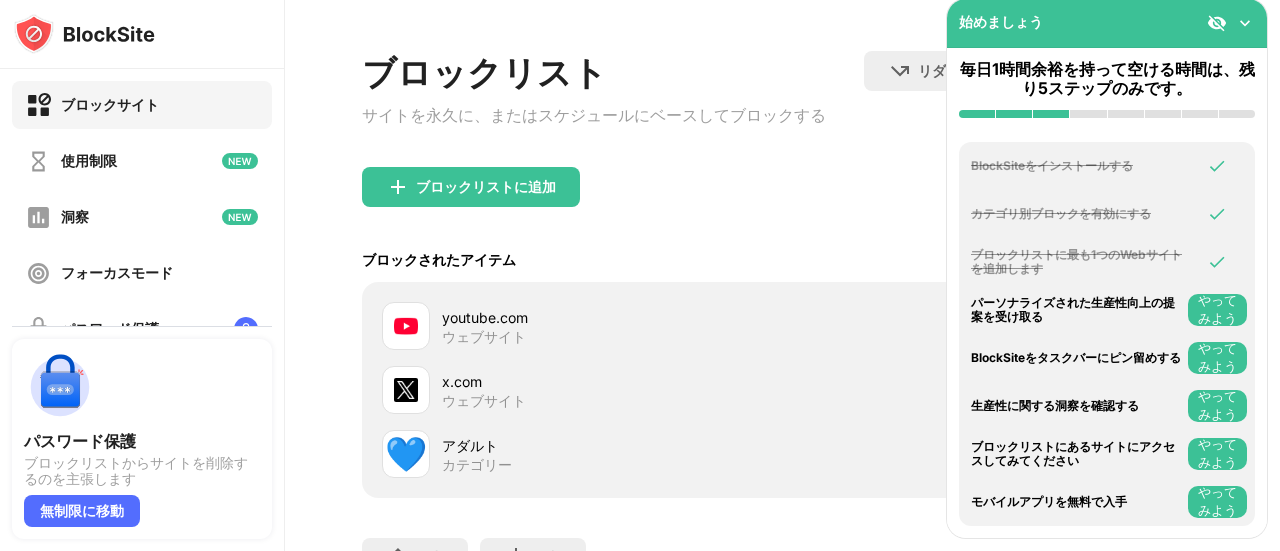 scroll, scrollTop: 146, scrollLeft: 0, axis: vertical 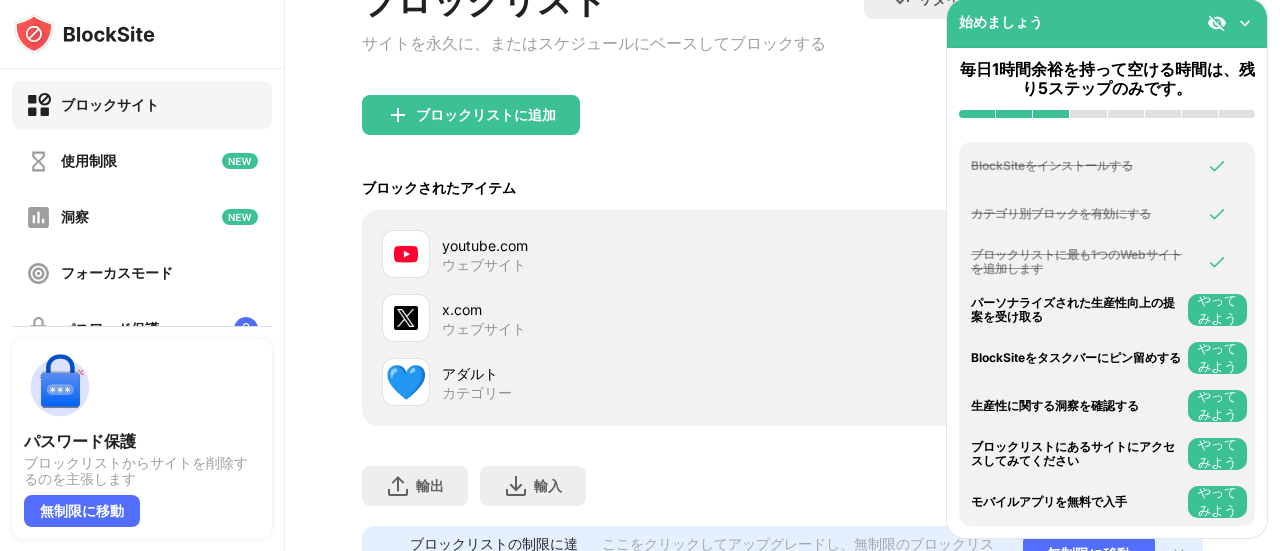 click at bounding box center [406, 254] 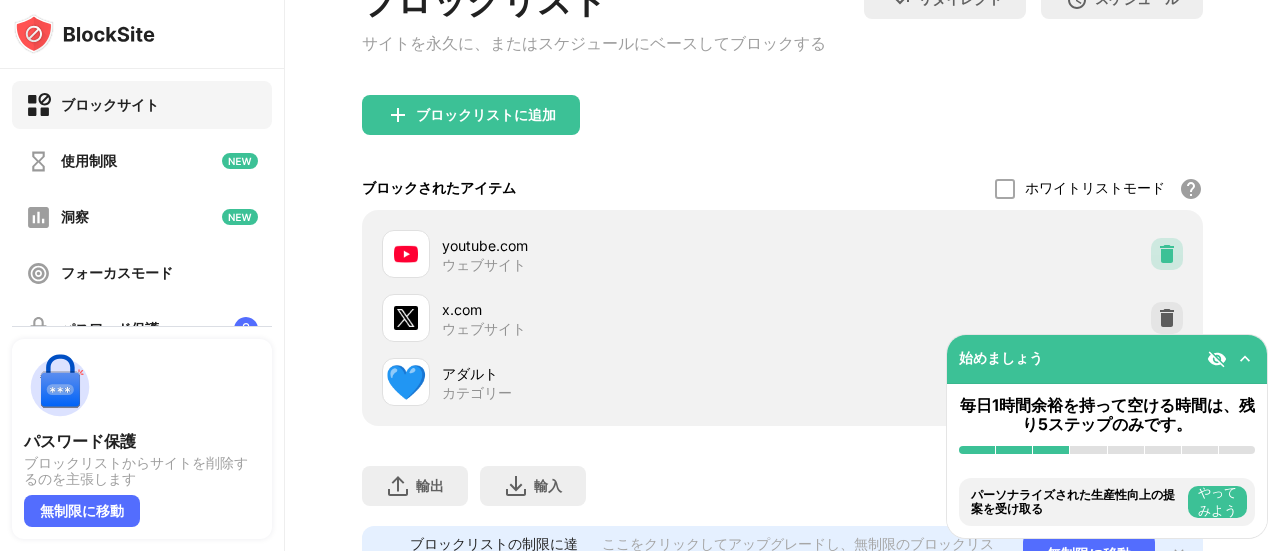 click at bounding box center (1167, 254) 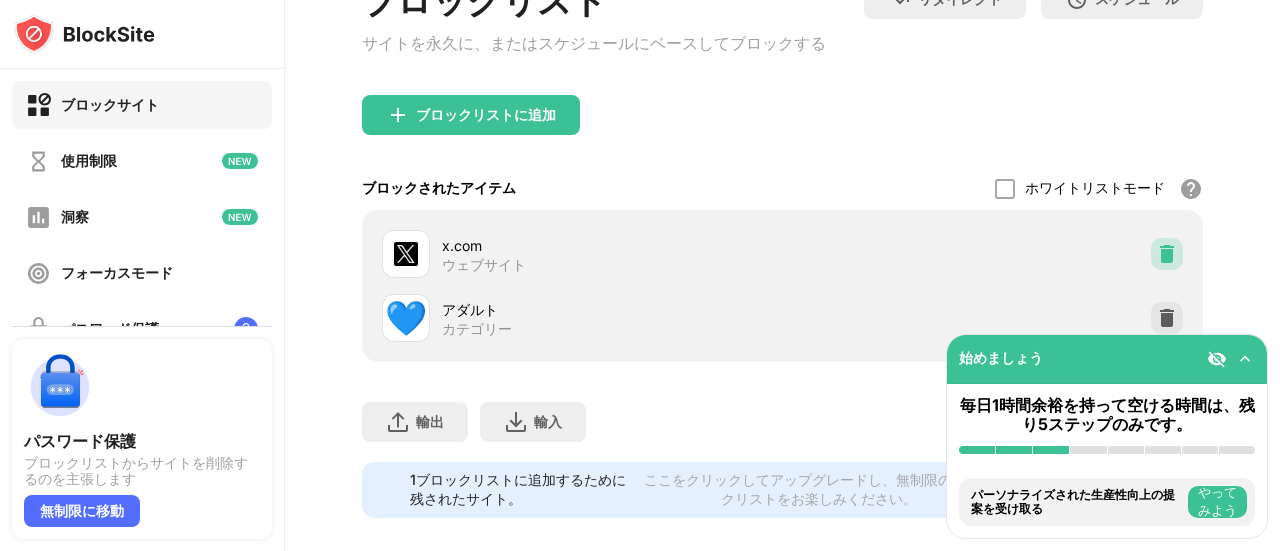 click at bounding box center (1167, 254) 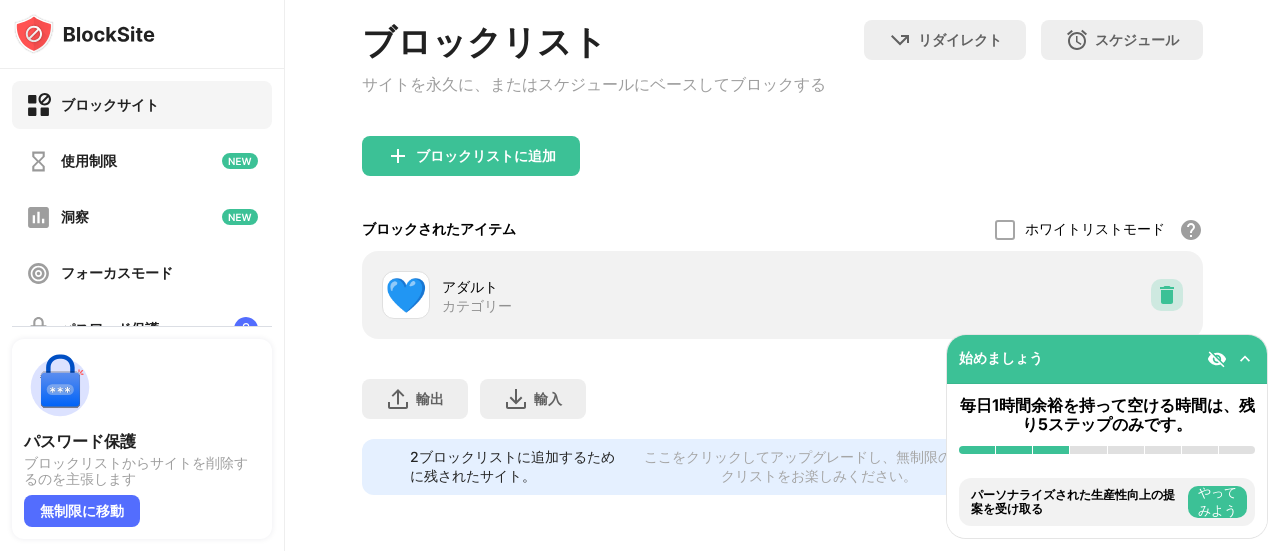click at bounding box center [1167, 295] 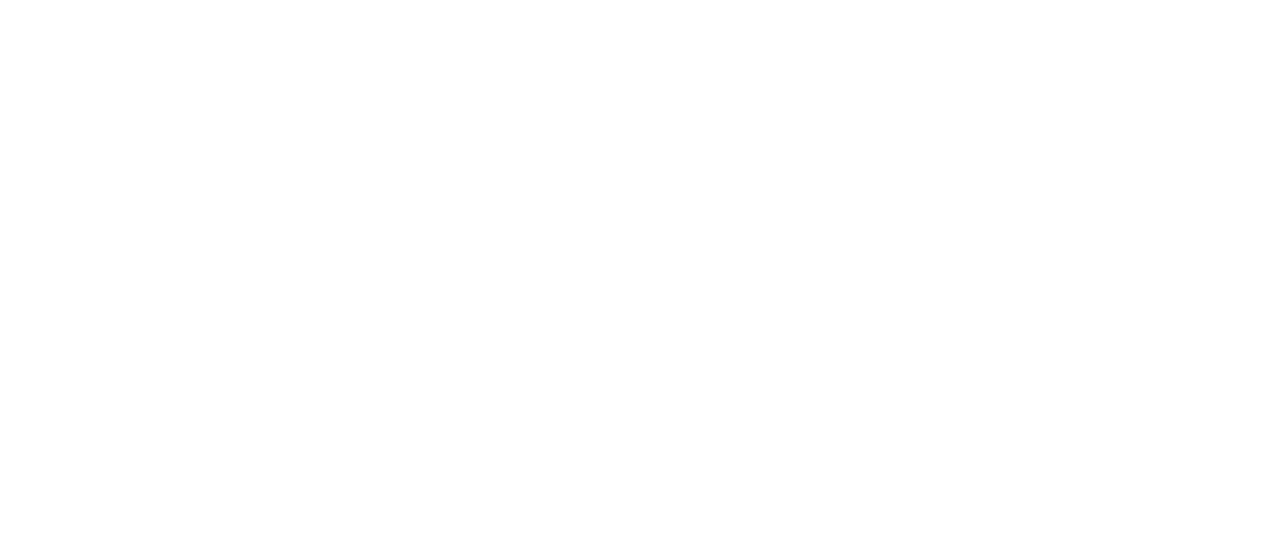 scroll, scrollTop: 0, scrollLeft: 0, axis: both 